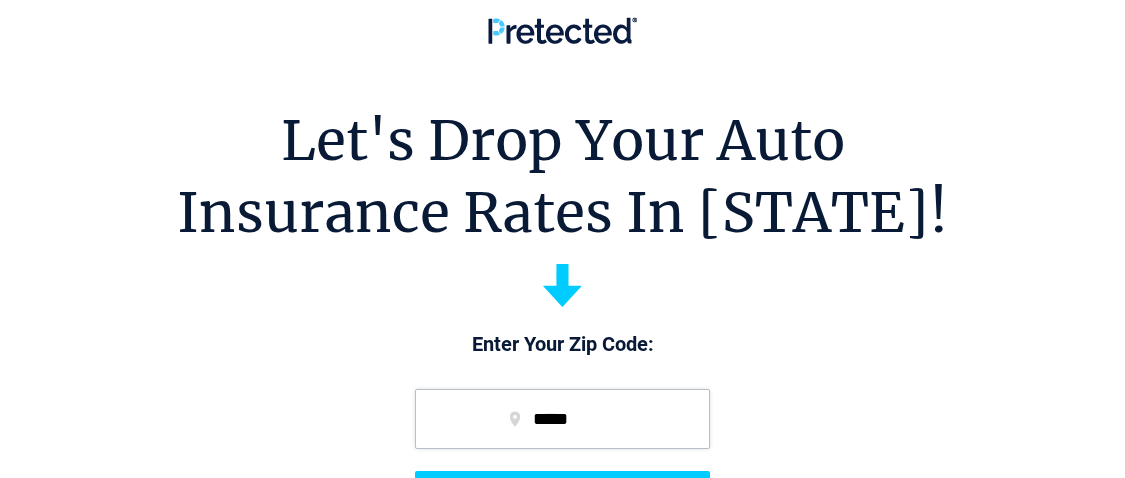 scroll, scrollTop: 0, scrollLeft: 0, axis: both 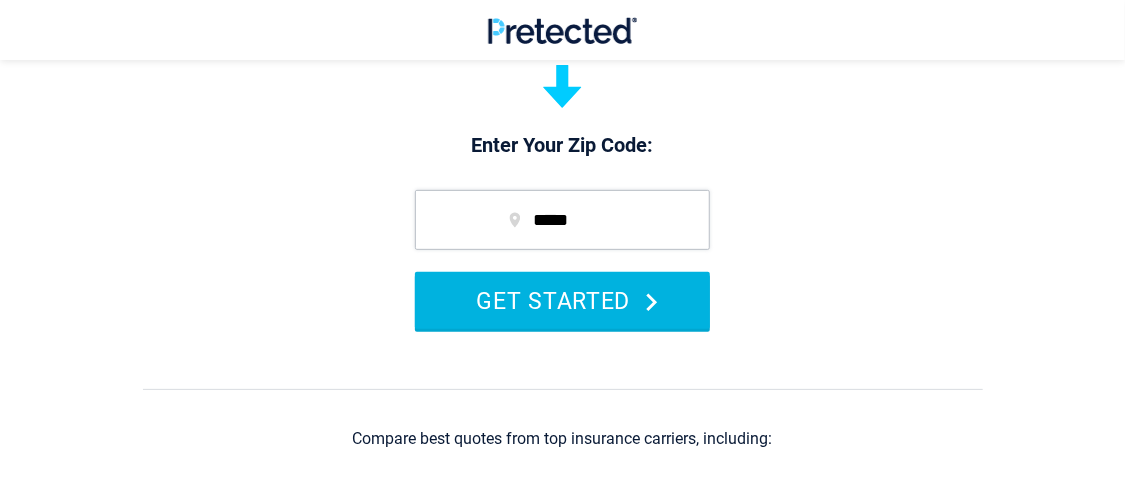 click on "GET STARTED" at bounding box center (562, 300) 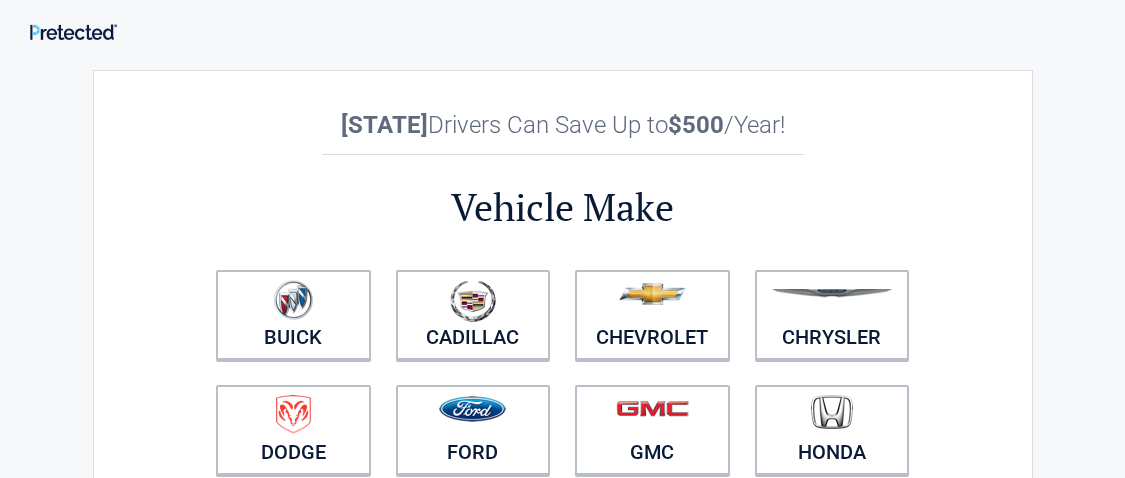 scroll, scrollTop: 0, scrollLeft: 0, axis: both 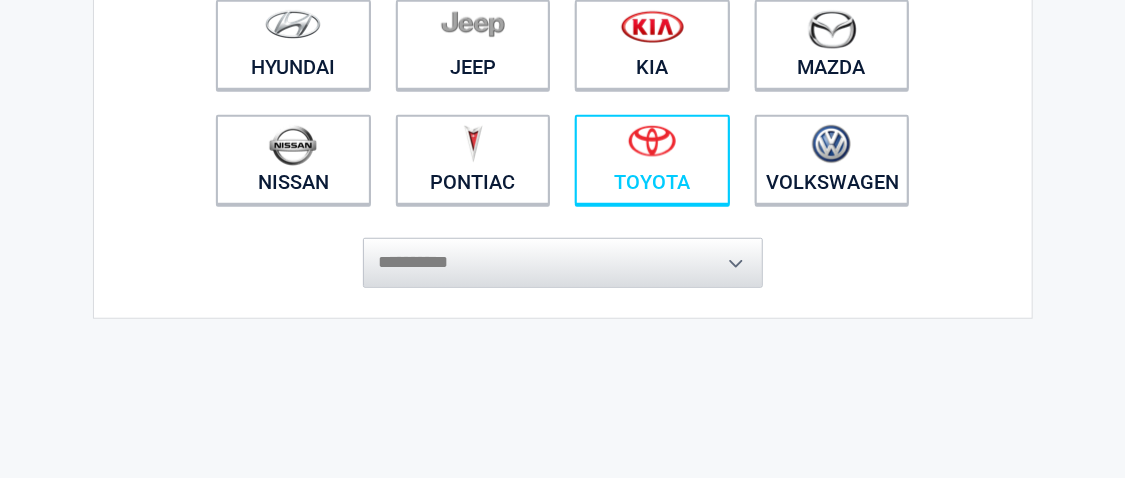 click at bounding box center (652, 147) 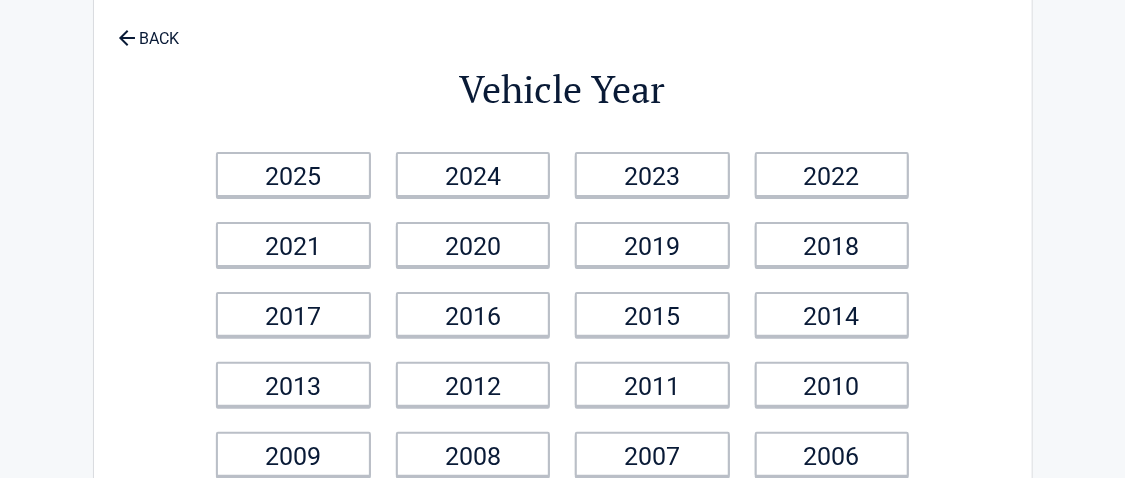 scroll, scrollTop: 100, scrollLeft: 0, axis: vertical 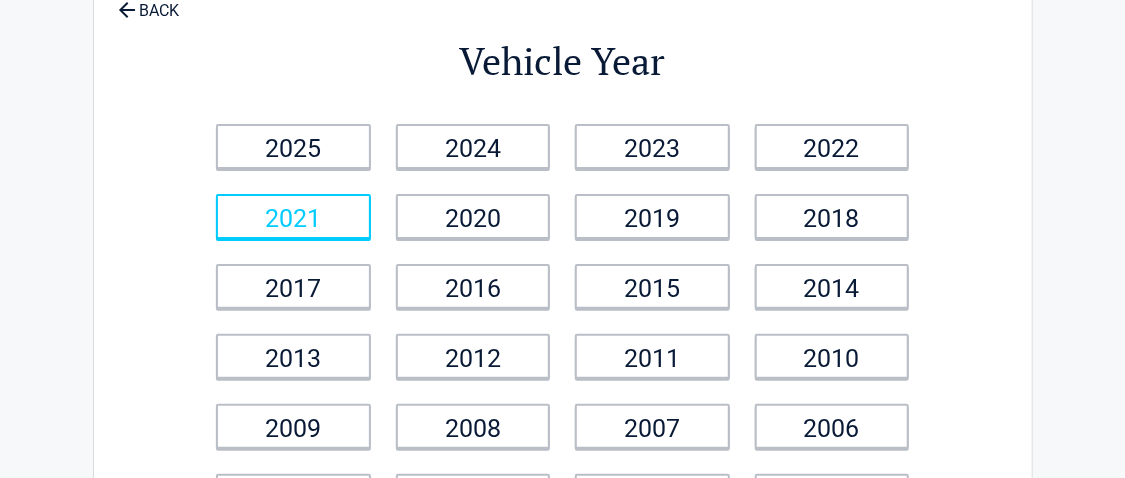 click on "2021" at bounding box center (293, 216) 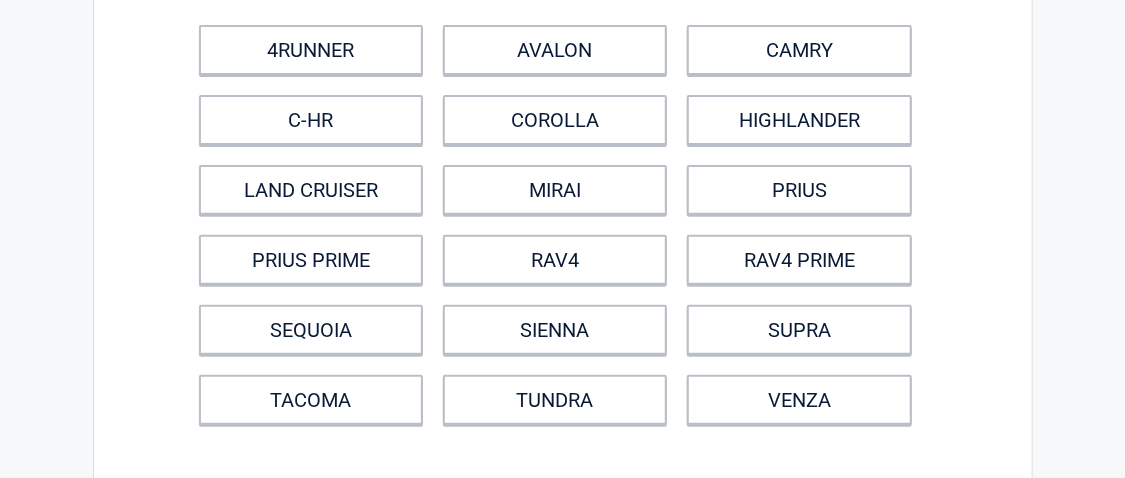 scroll, scrollTop: 199, scrollLeft: 0, axis: vertical 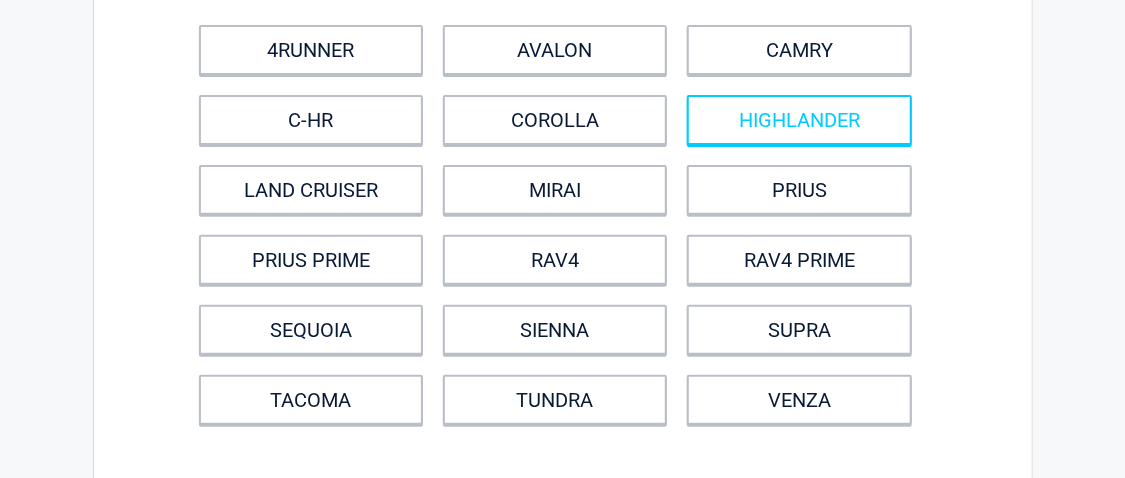 click on "HIGHLANDER" at bounding box center (799, 120) 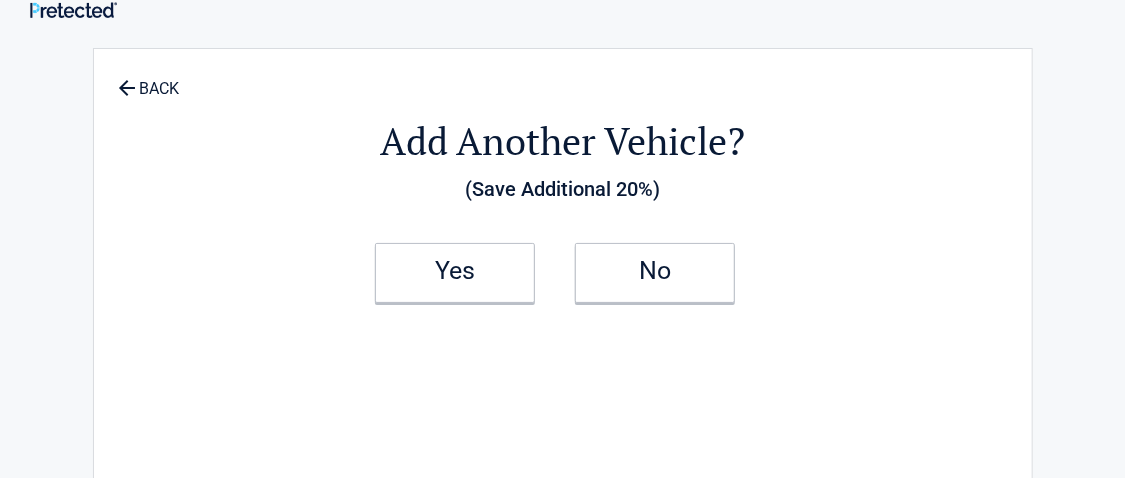 scroll, scrollTop: 0, scrollLeft: 0, axis: both 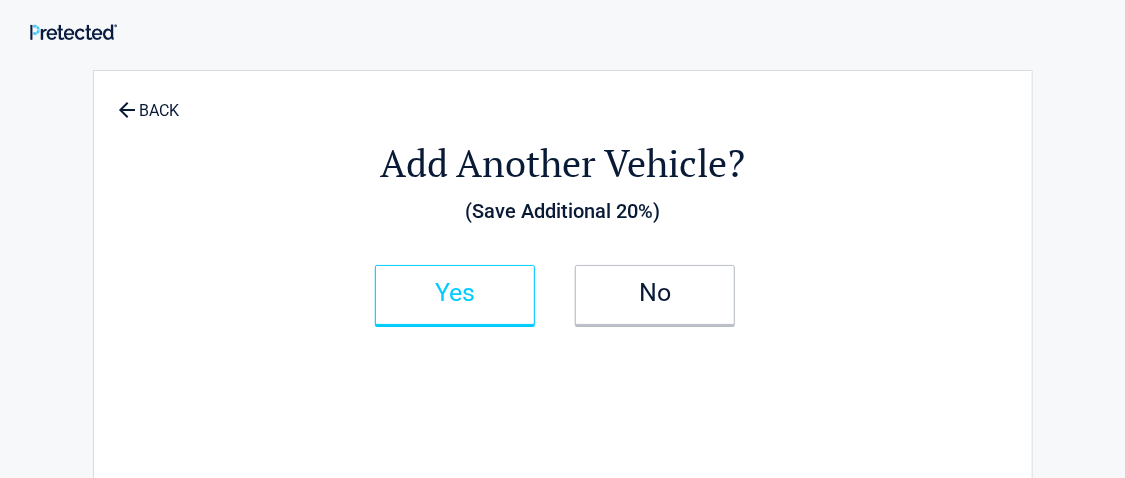 click on "Yes" at bounding box center (455, 295) 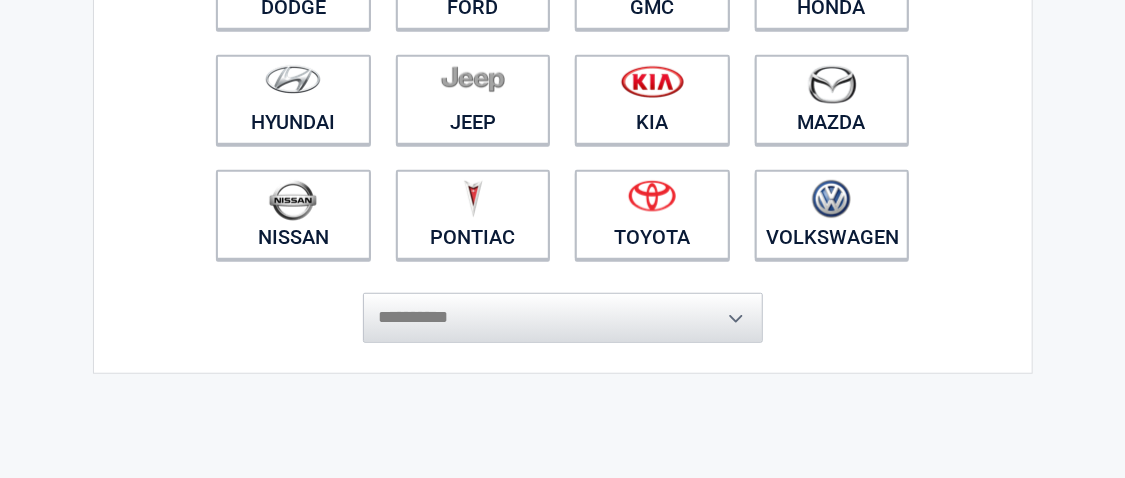 scroll, scrollTop: 600, scrollLeft: 0, axis: vertical 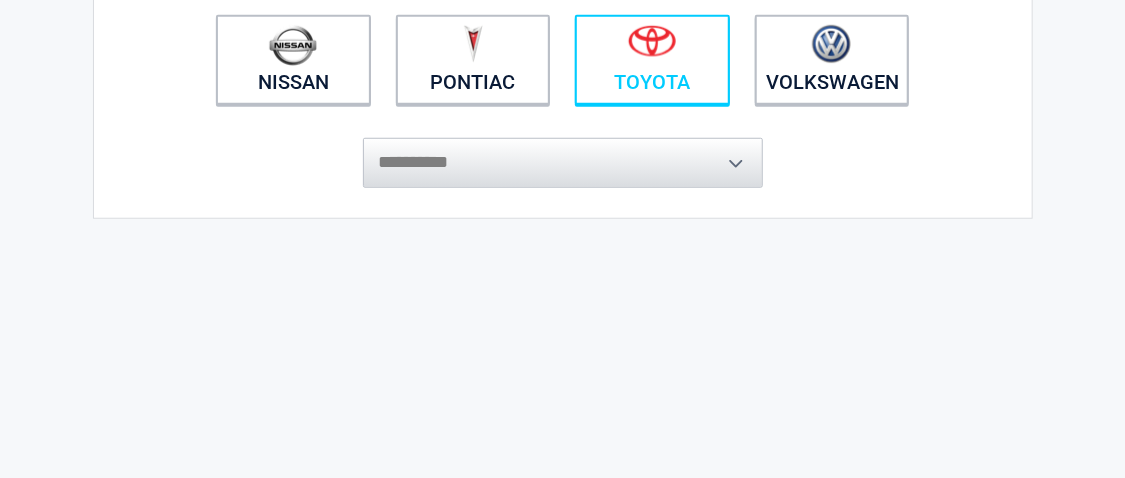 click on "Toyota" at bounding box center [652, 60] 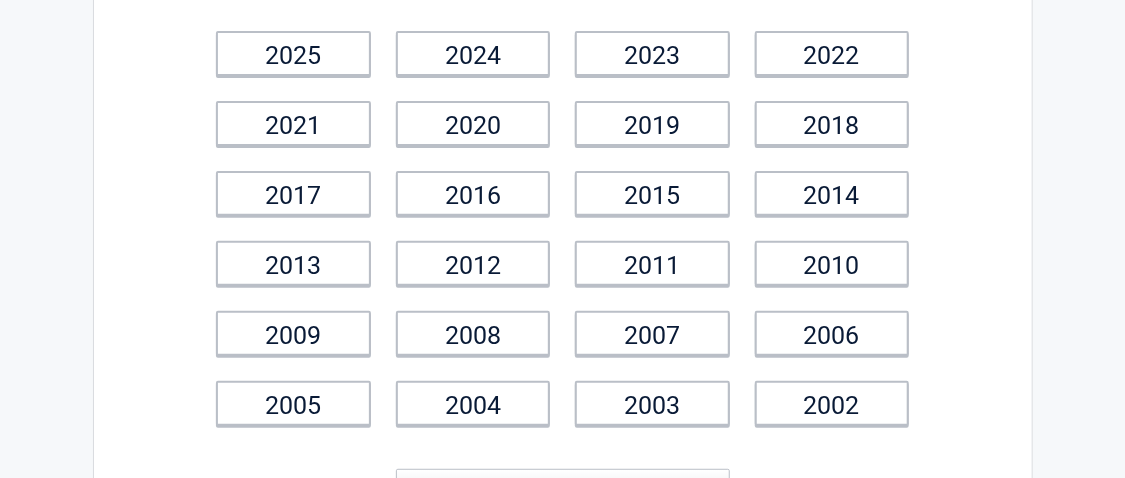 scroll, scrollTop: 199, scrollLeft: 0, axis: vertical 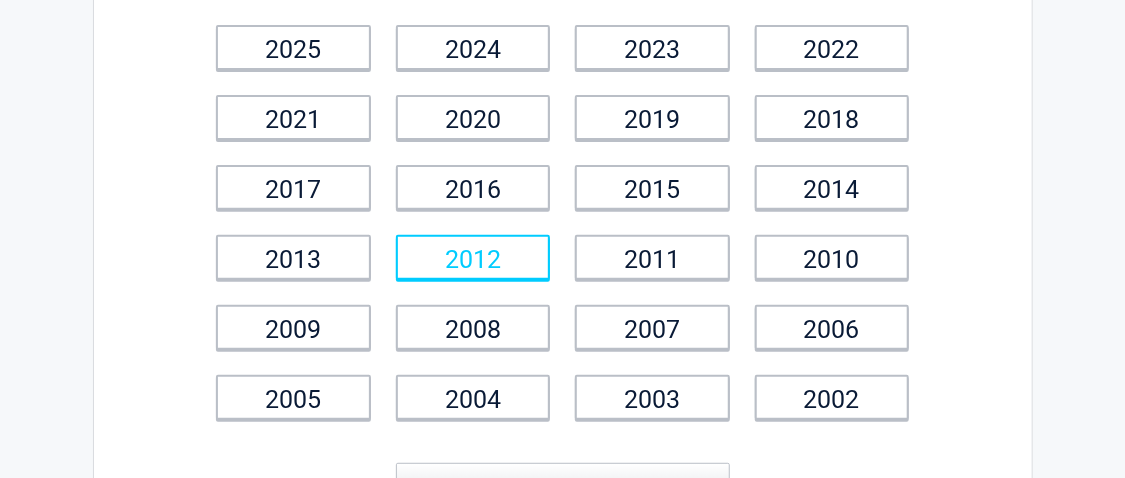 click on "2012" at bounding box center [473, 257] 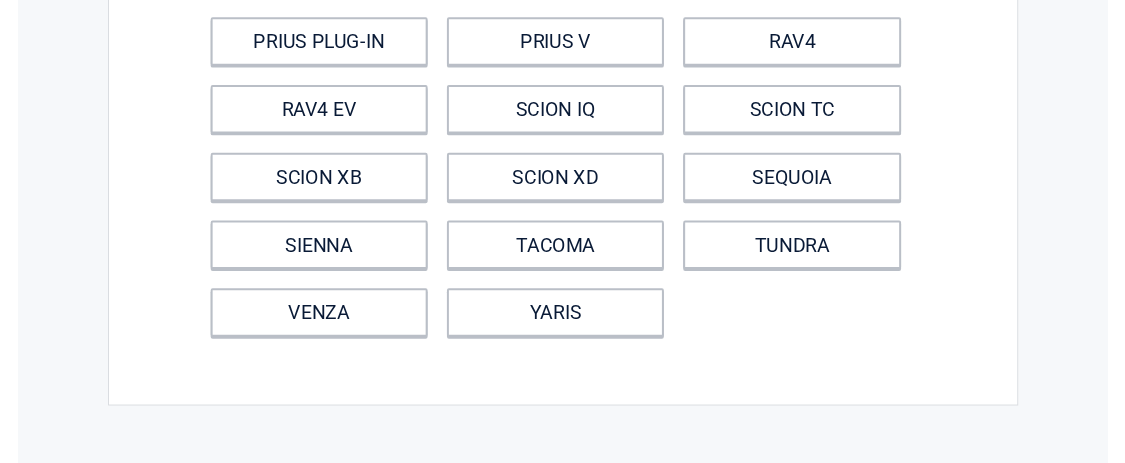 scroll, scrollTop: 500, scrollLeft: 0, axis: vertical 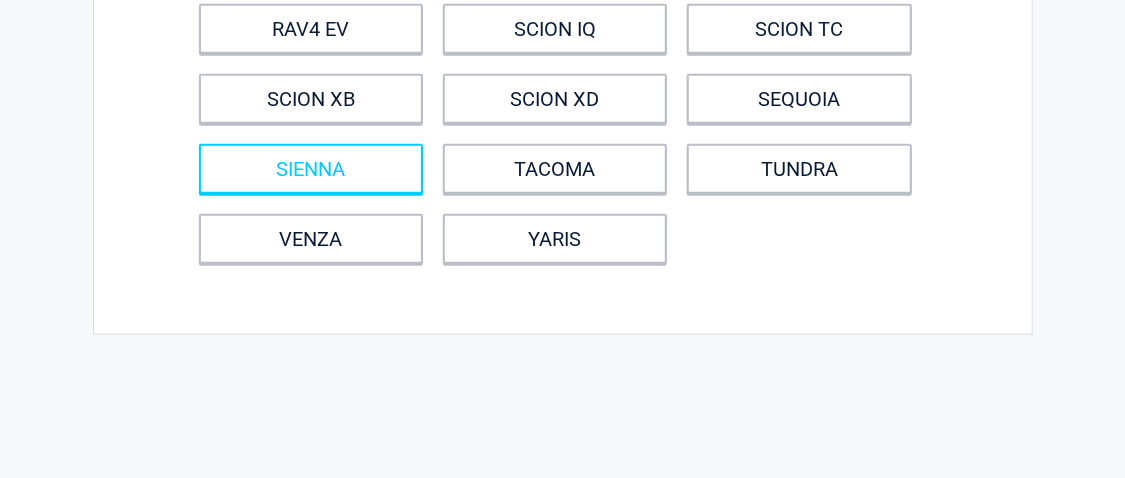 click on "SIENNA" at bounding box center [311, 169] 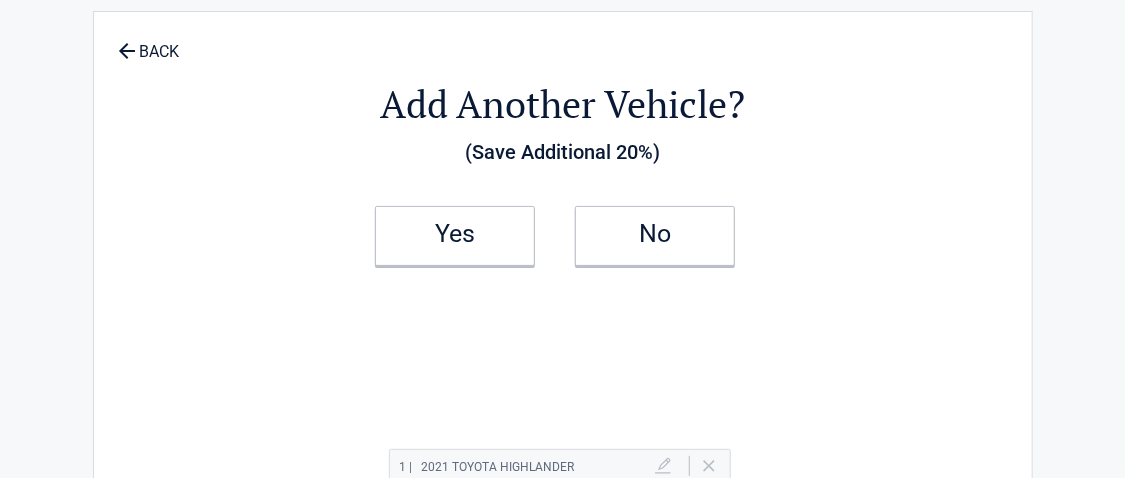 scroll, scrollTop: 0, scrollLeft: 0, axis: both 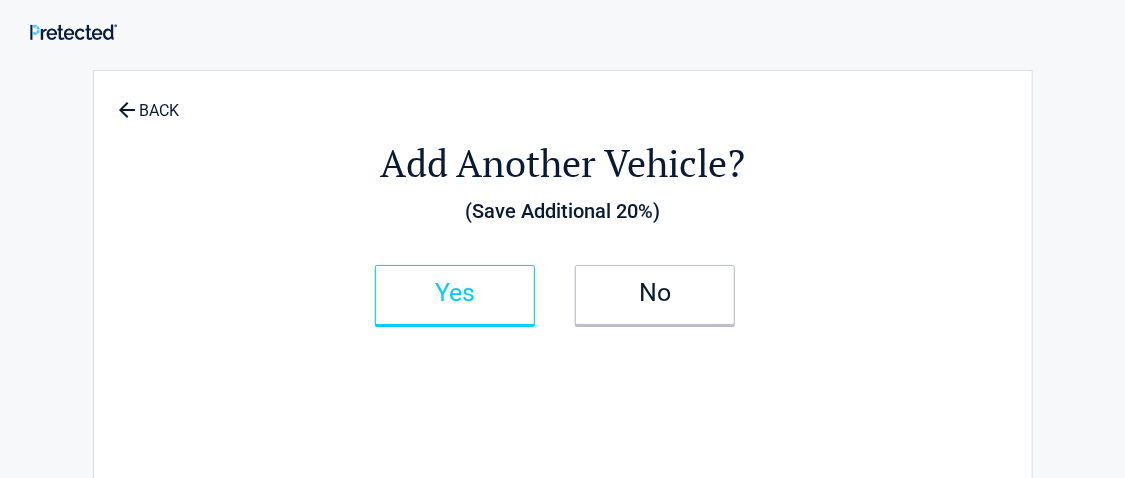 click on "Yes" at bounding box center (455, 293) 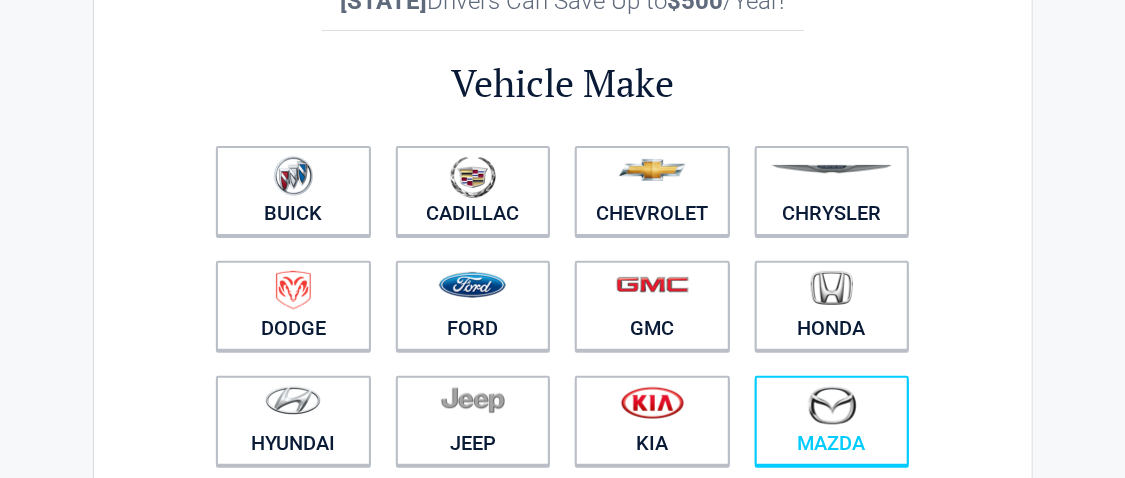 scroll, scrollTop: 399, scrollLeft: 0, axis: vertical 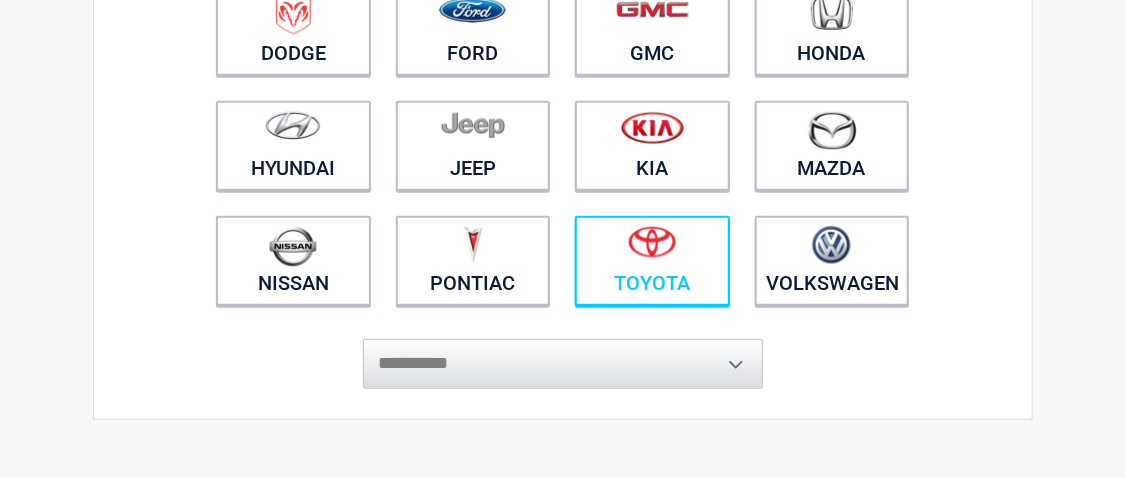 click at bounding box center (652, 248) 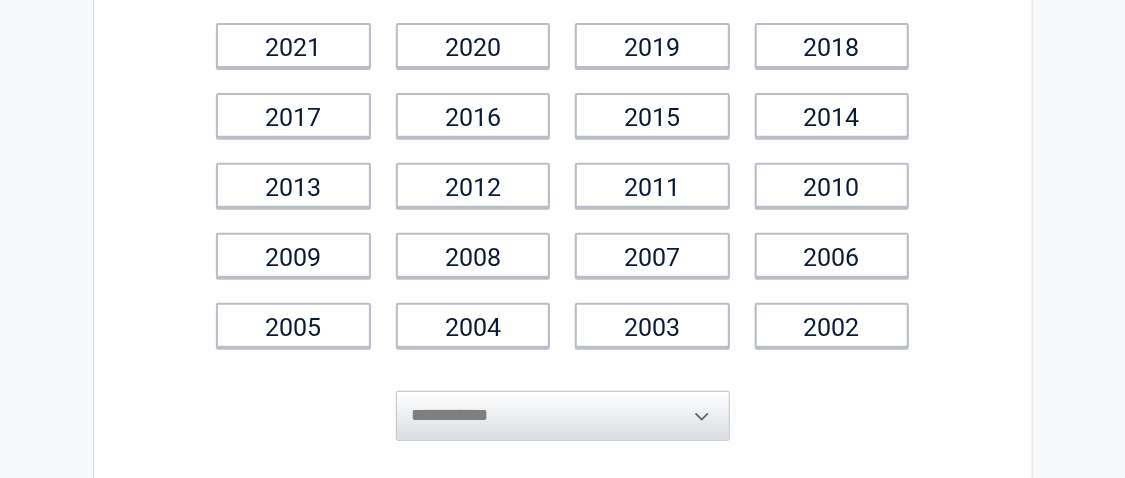 scroll, scrollTop: 300, scrollLeft: 0, axis: vertical 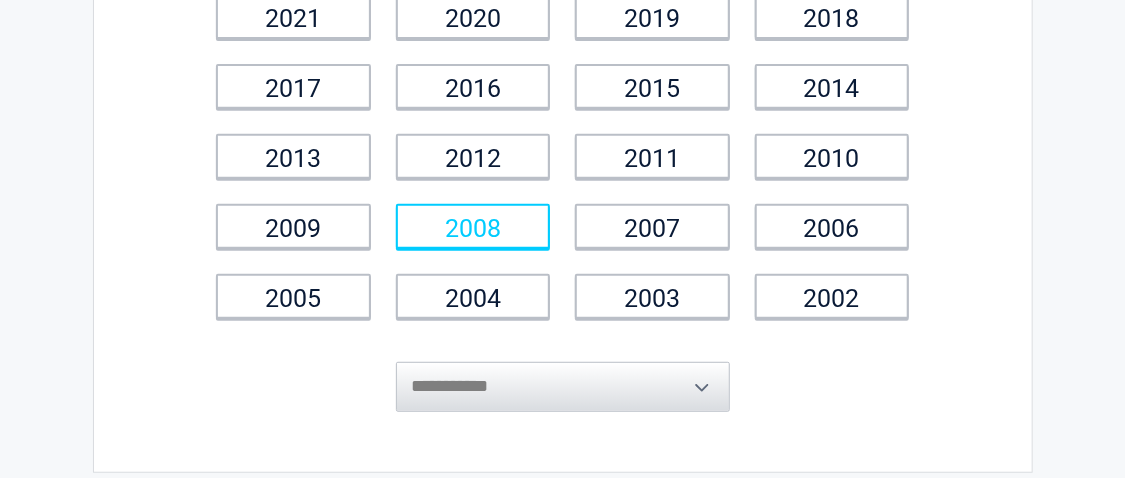 click on "2008" at bounding box center [473, 226] 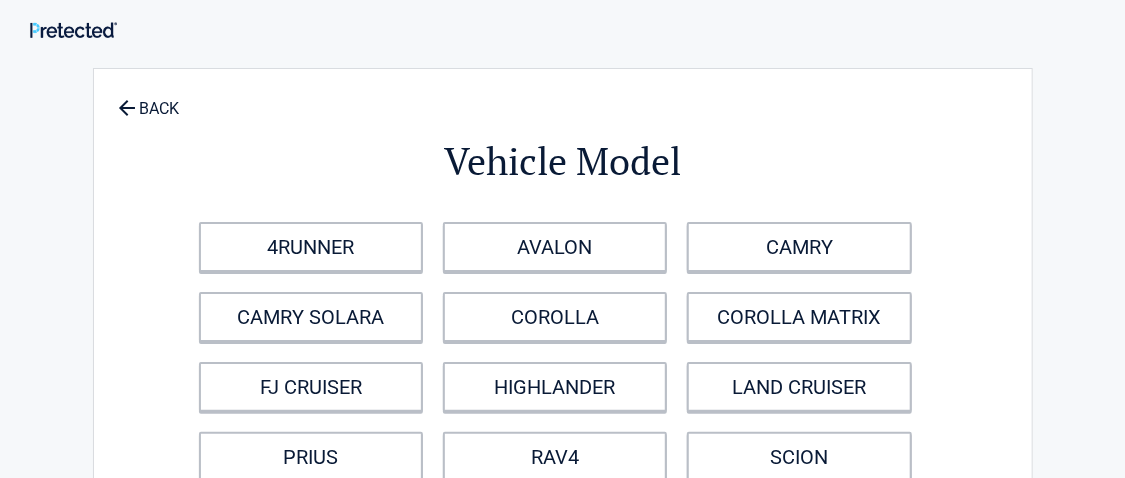 scroll, scrollTop: 0, scrollLeft: 0, axis: both 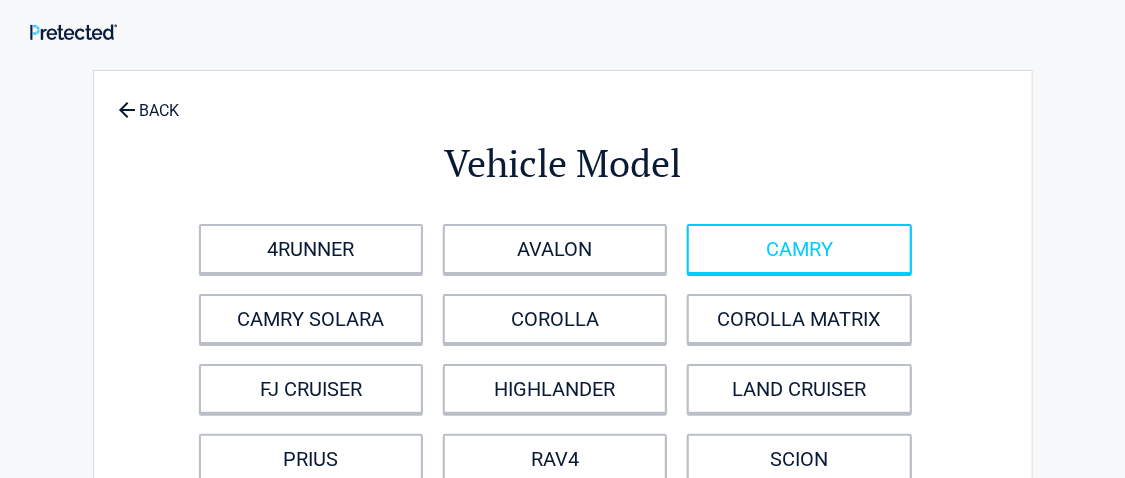 click on "CAMRY" at bounding box center (799, 249) 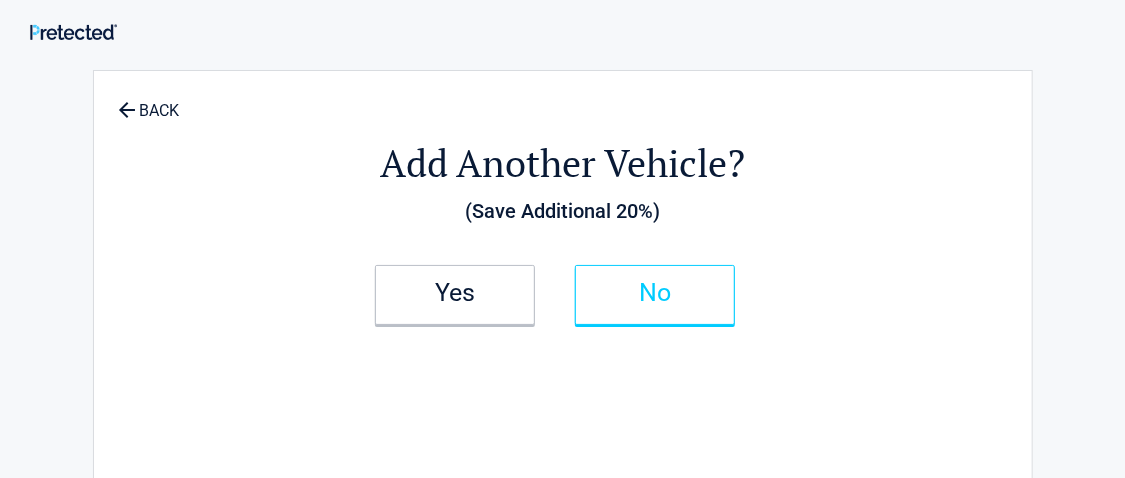 click on "No" at bounding box center [655, 295] 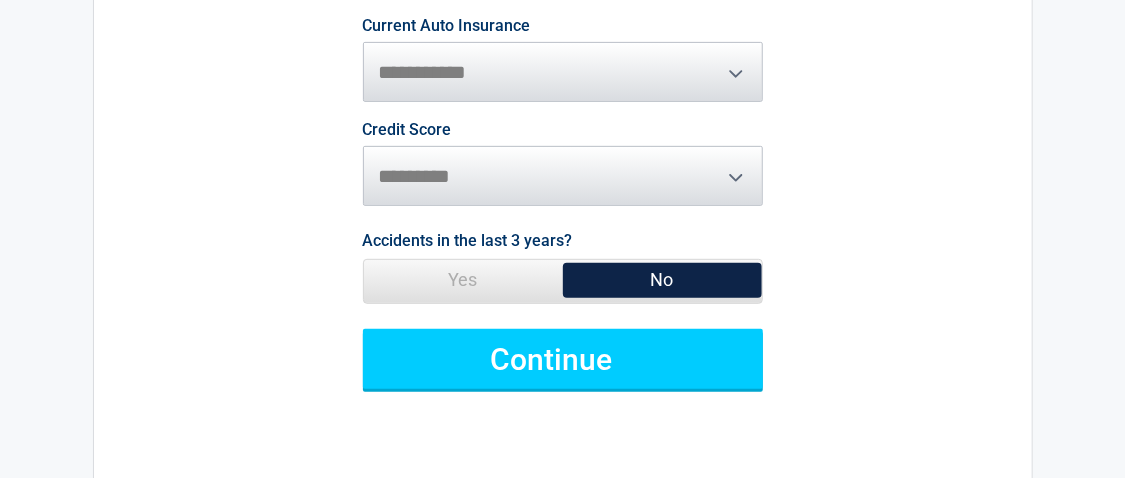 scroll, scrollTop: 399, scrollLeft: 0, axis: vertical 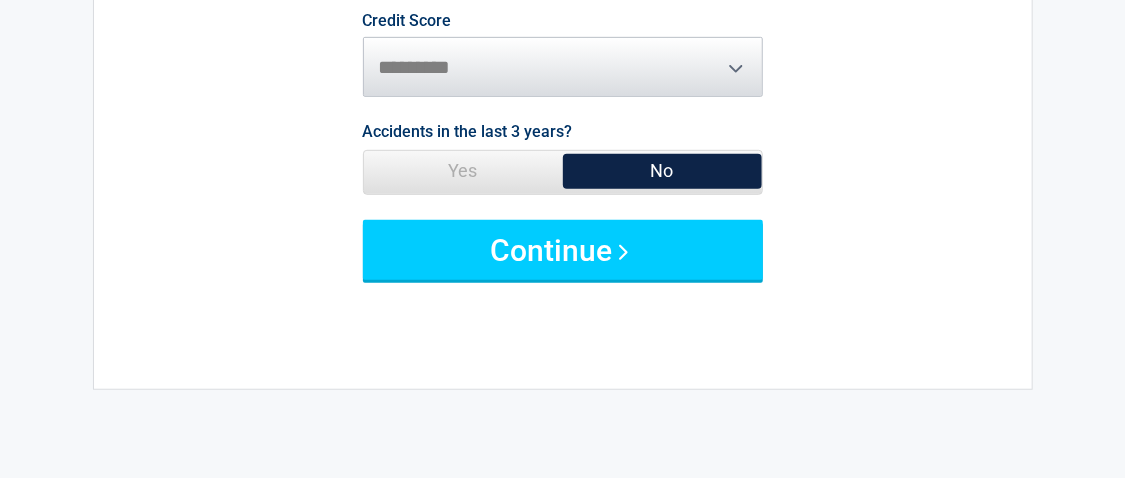 click on "No" at bounding box center [662, 171] 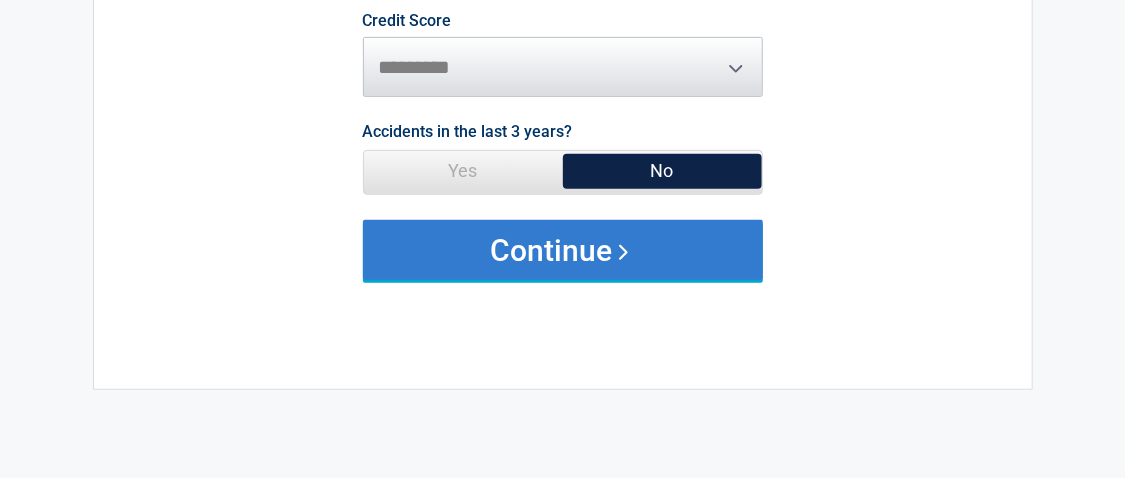 click on "Continue" at bounding box center [563, 250] 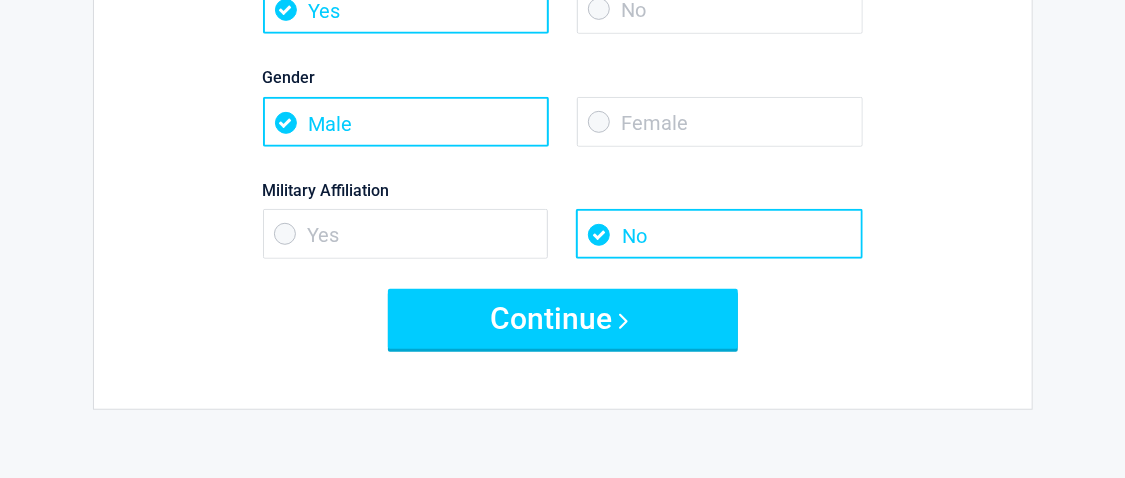 scroll, scrollTop: 300, scrollLeft: 0, axis: vertical 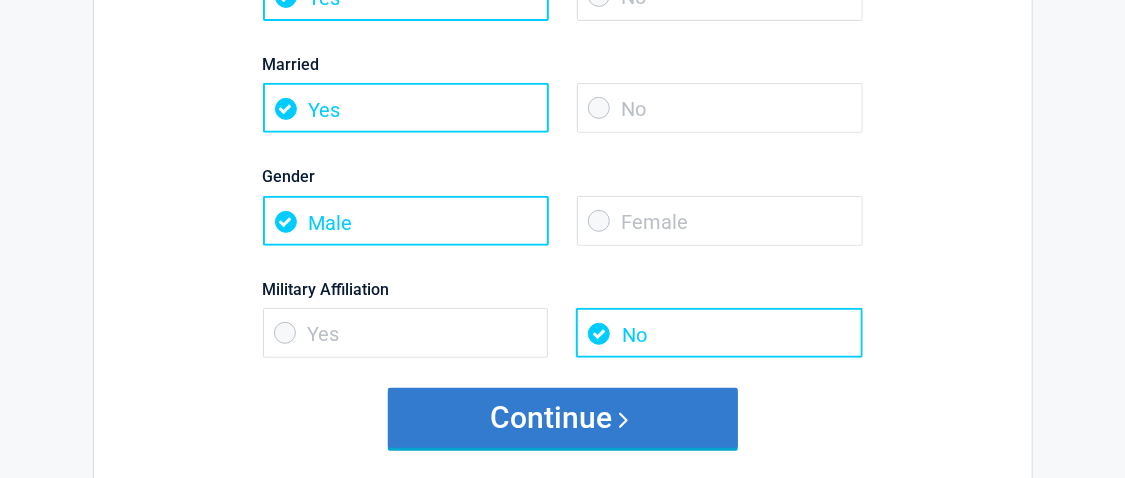 click on "Continue" at bounding box center [563, 418] 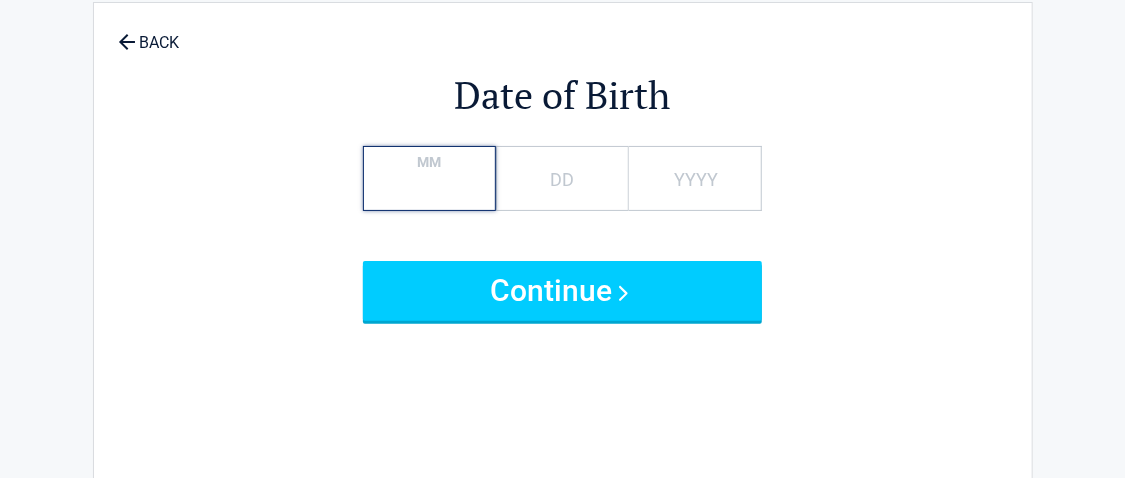 scroll, scrollTop: 0, scrollLeft: 0, axis: both 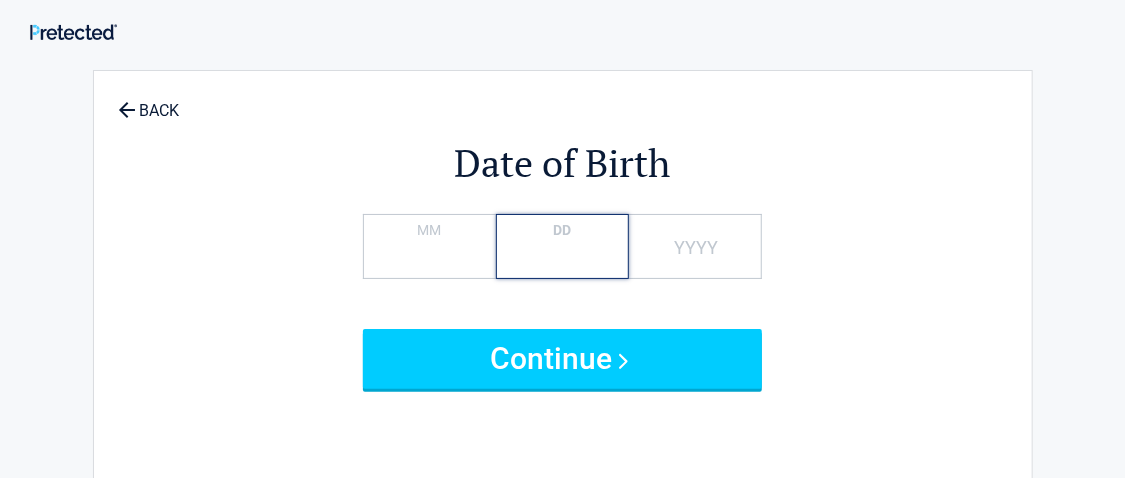 type on "*" 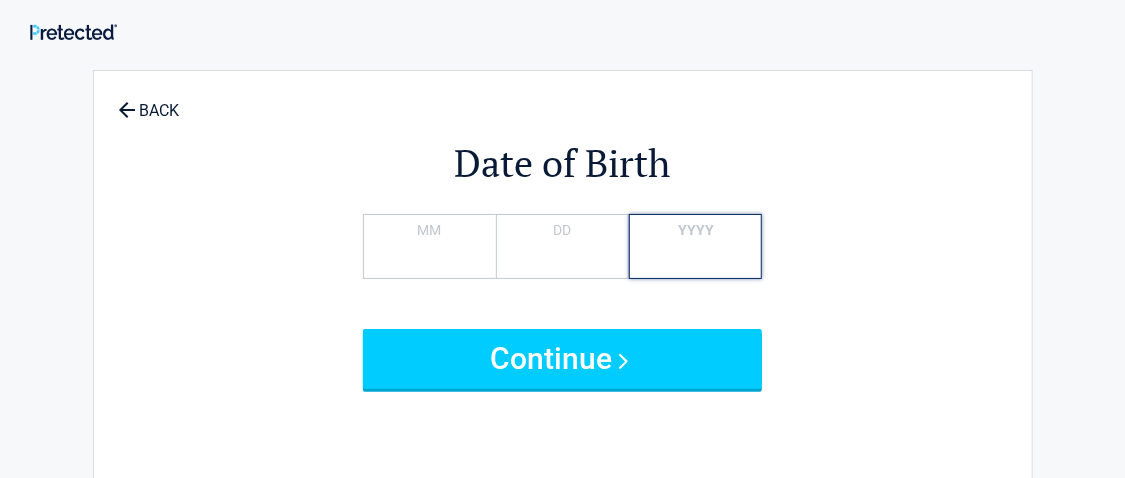 type on "*" 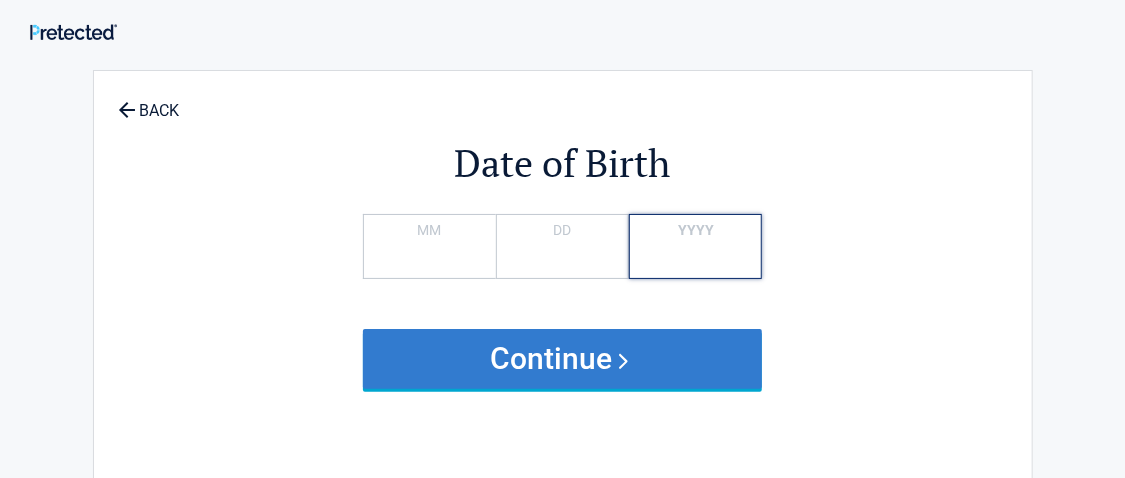 type on "****" 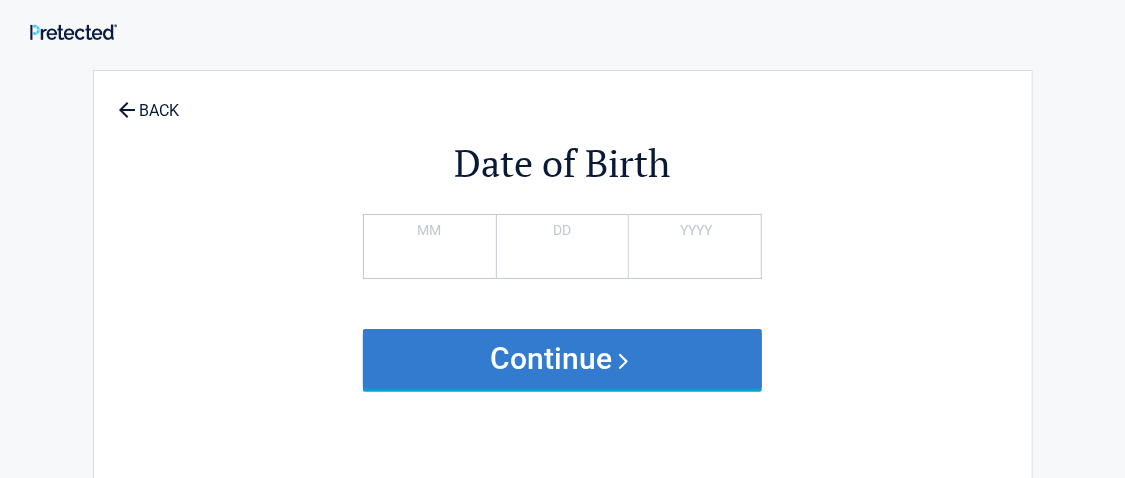 click on "Continue" at bounding box center (563, 359) 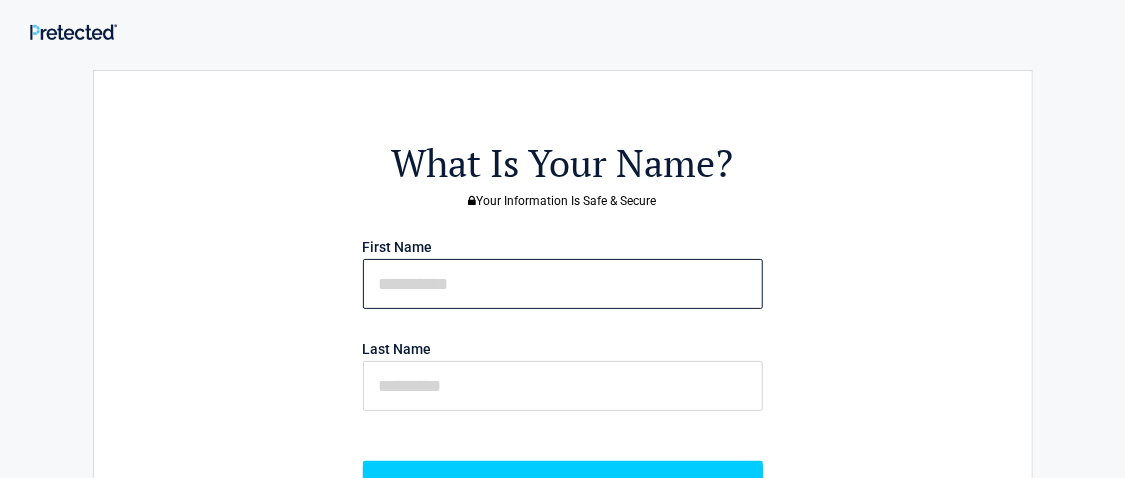 click at bounding box center (563, 284) 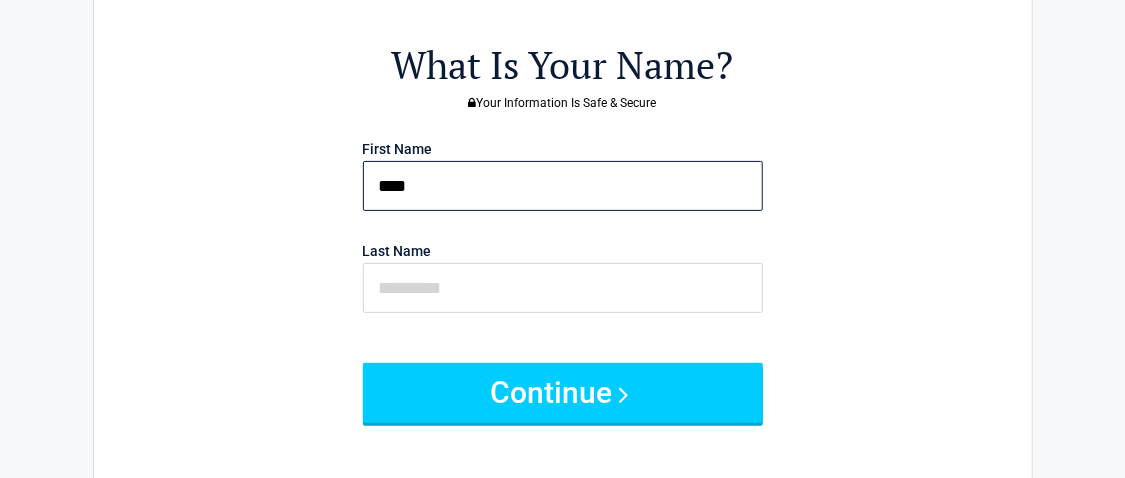 scroll, scrollTop: 100, scrollLeft: 0, axis: vertical 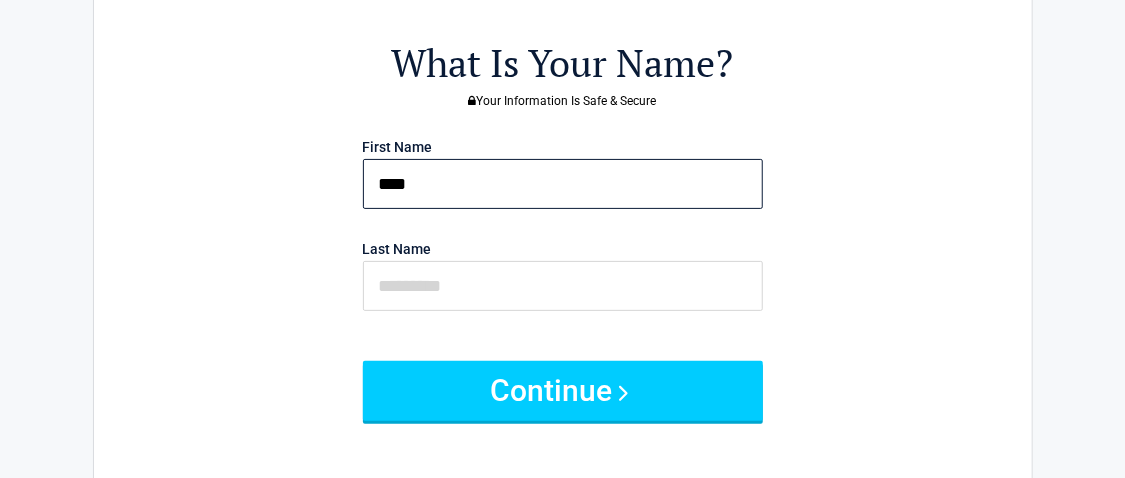 type on "****" 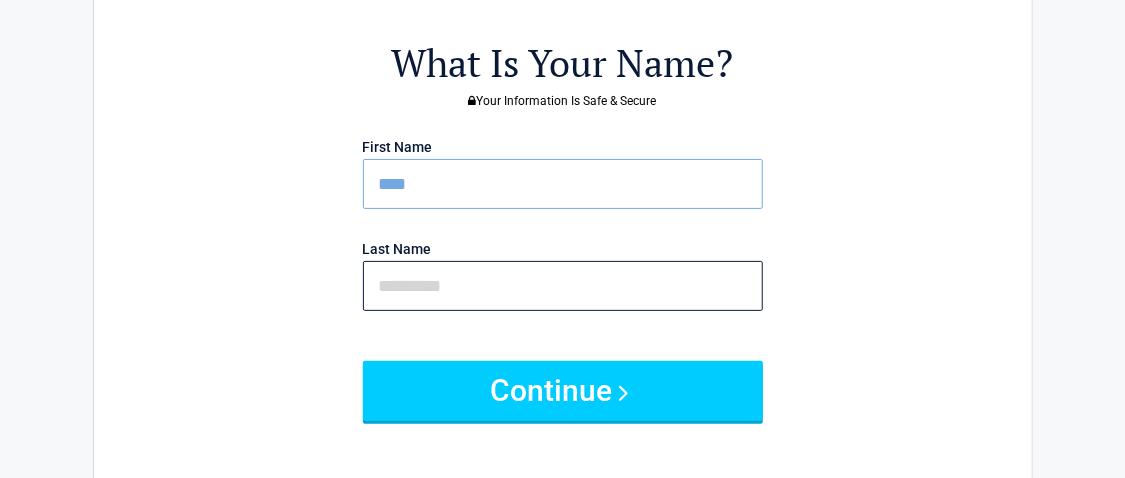 click at bounding box center (563, 286) 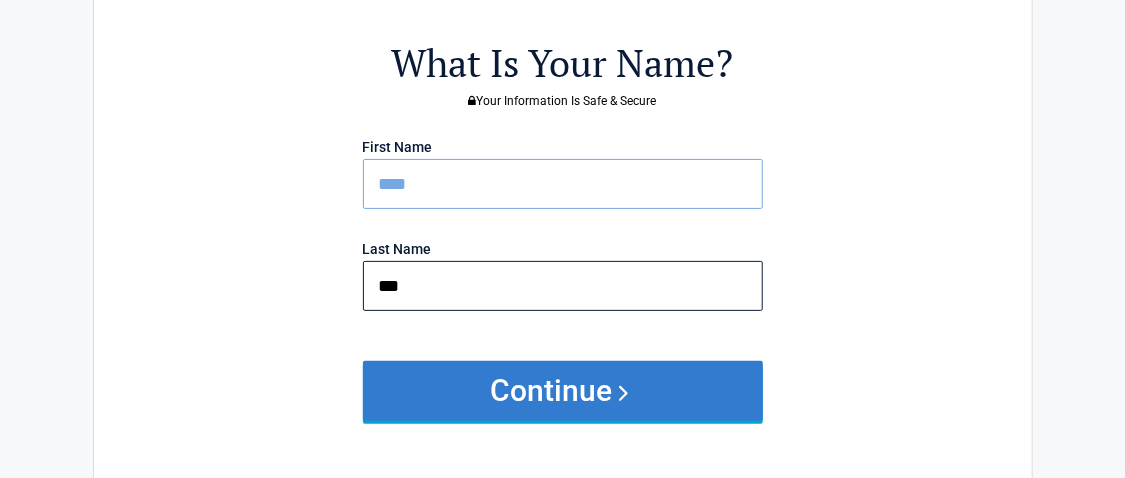 type on "***" 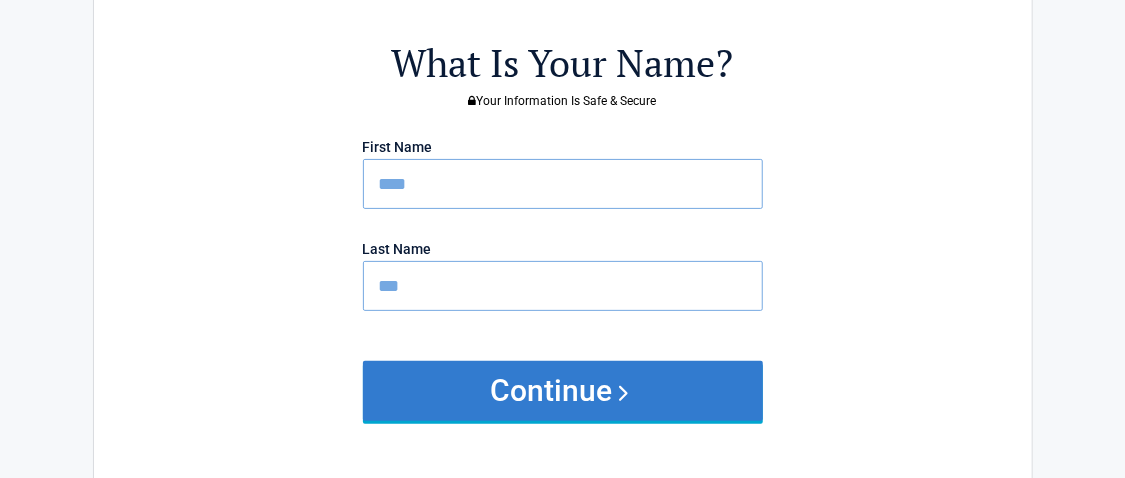 click on "Continue" at bounding box center (563, 391) 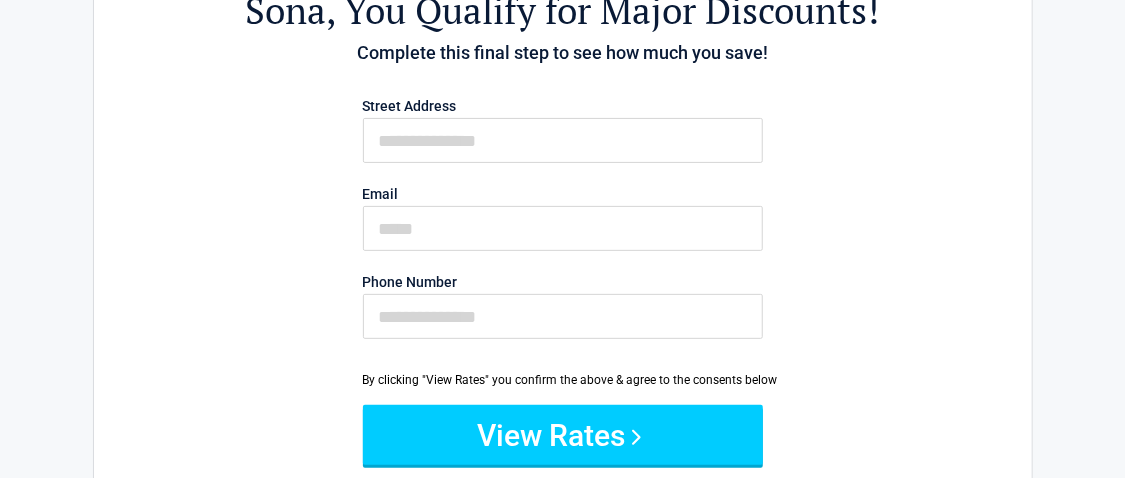 scroll, scrollTop: 0, scrollLeft: 0, axis: both 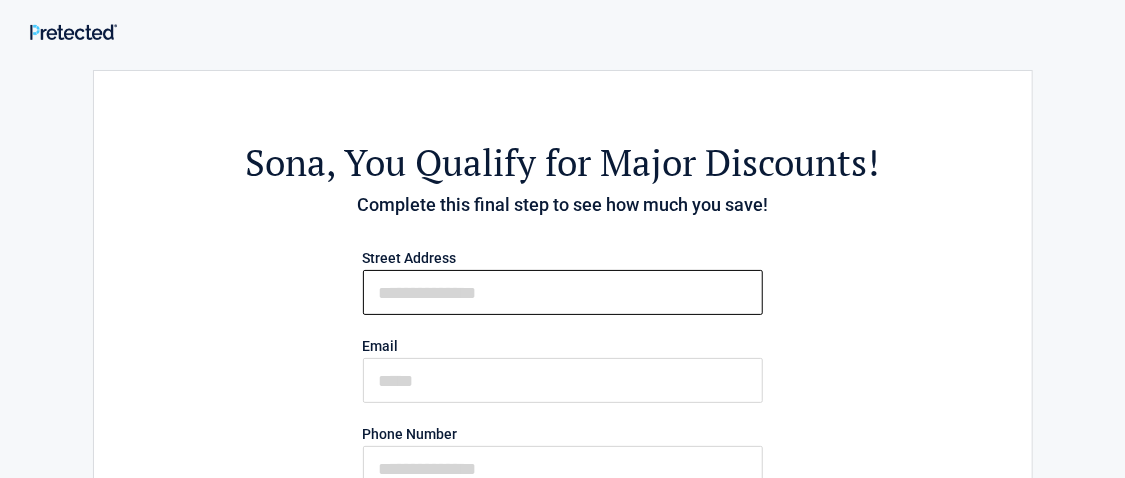 click on "First Name" at bounding box center (563, 292) 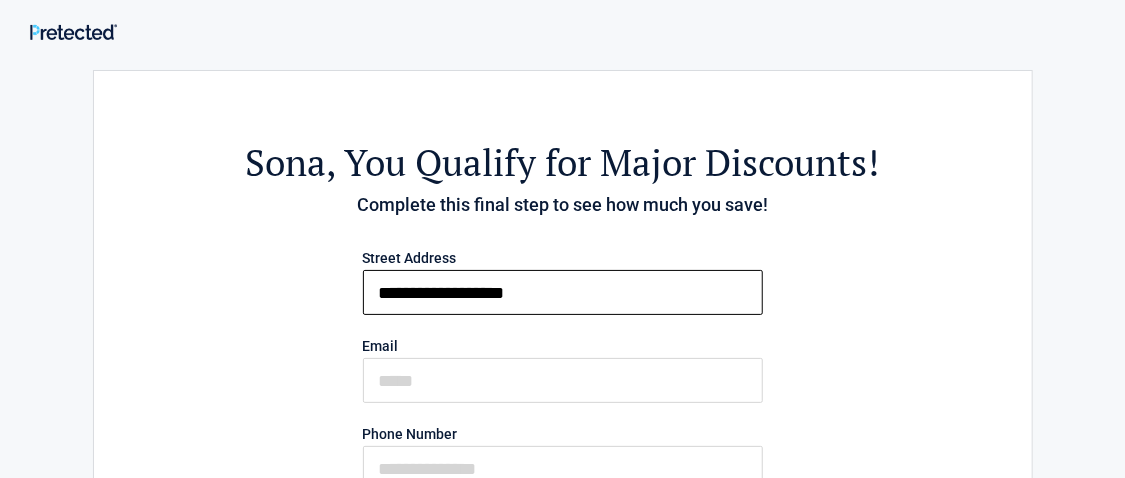type on "**********" 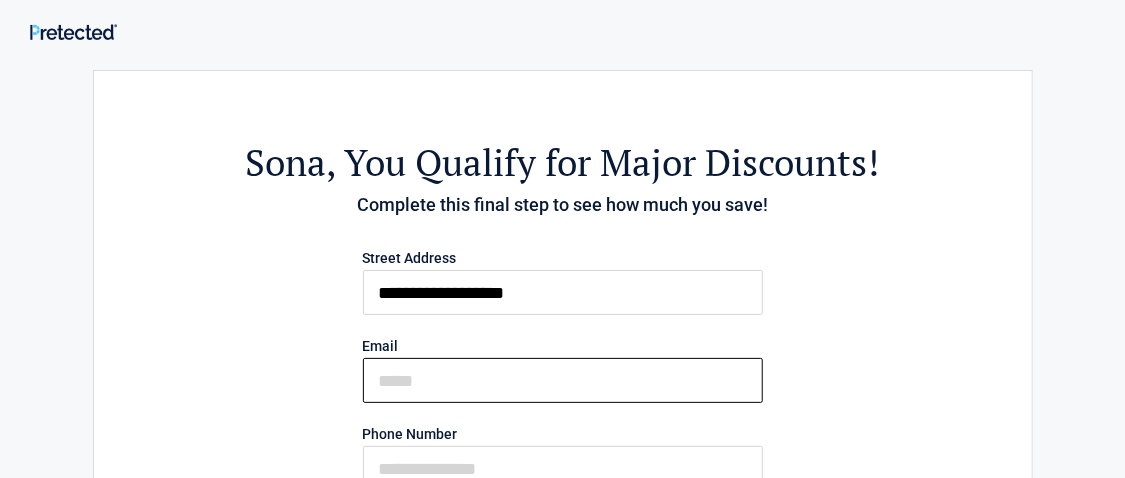 click on "Email" at bounding box center (563, 380) 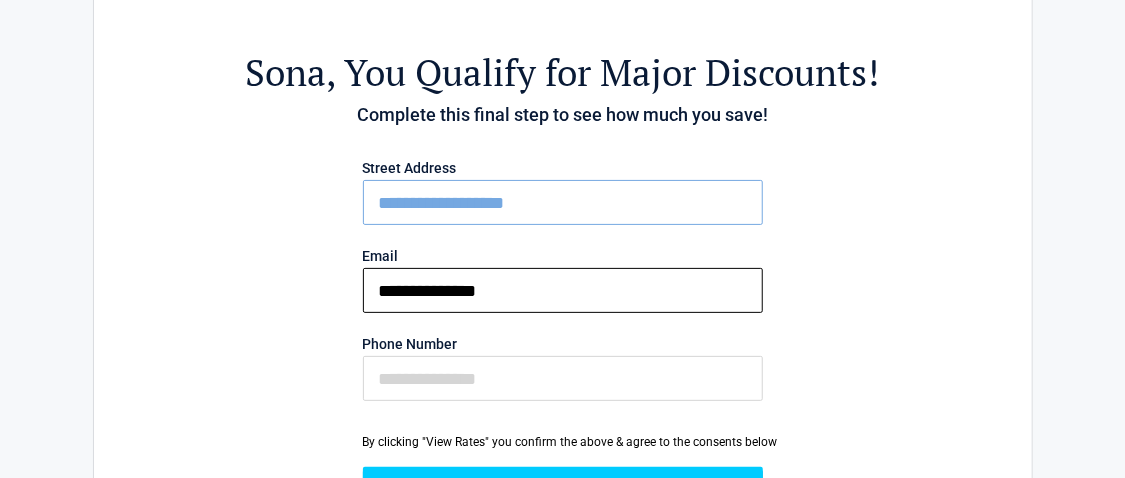 scroll, scrollTop: 199, scrollLeft: 0, axis: vertical 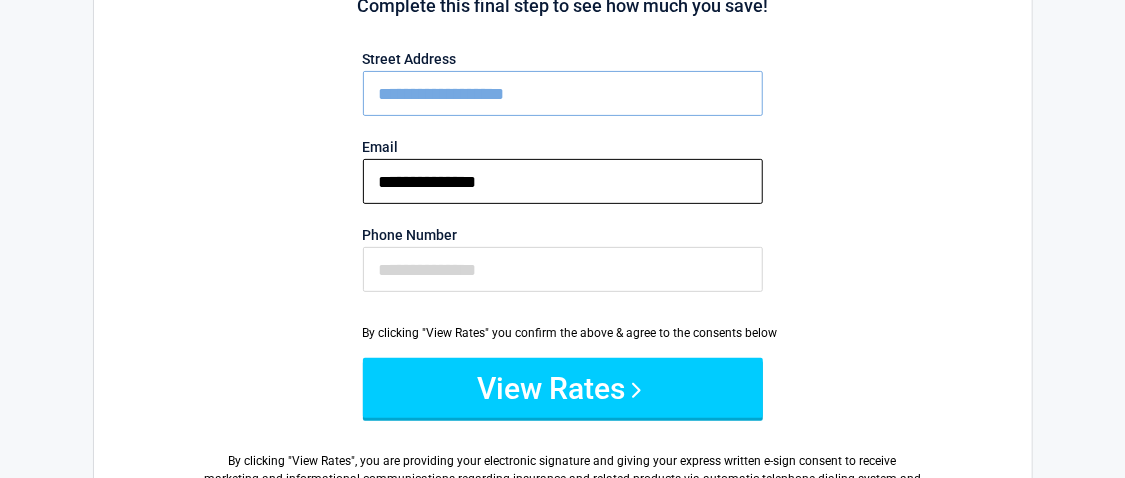 type on "**********" 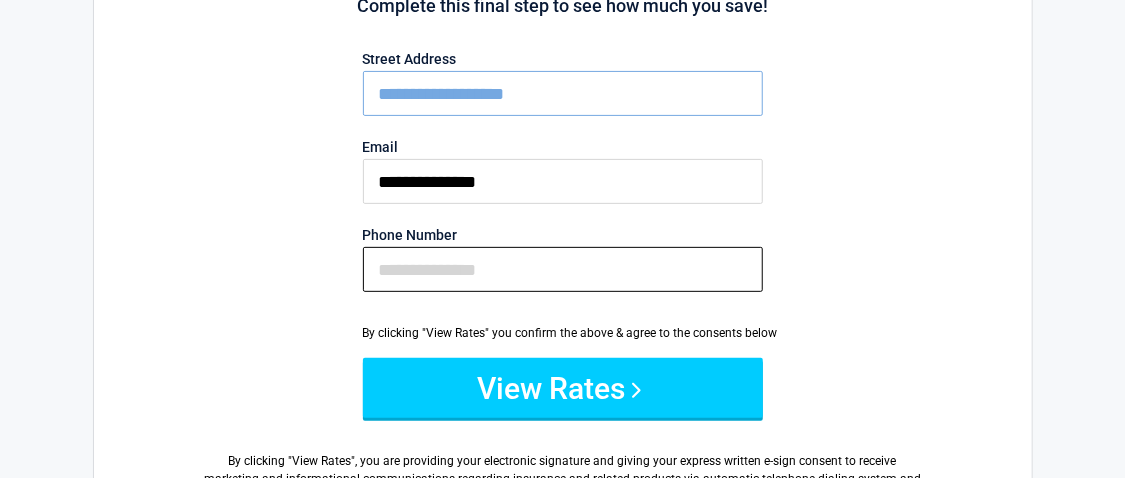 click on "Phone Number" at bounding box center (563, 269) 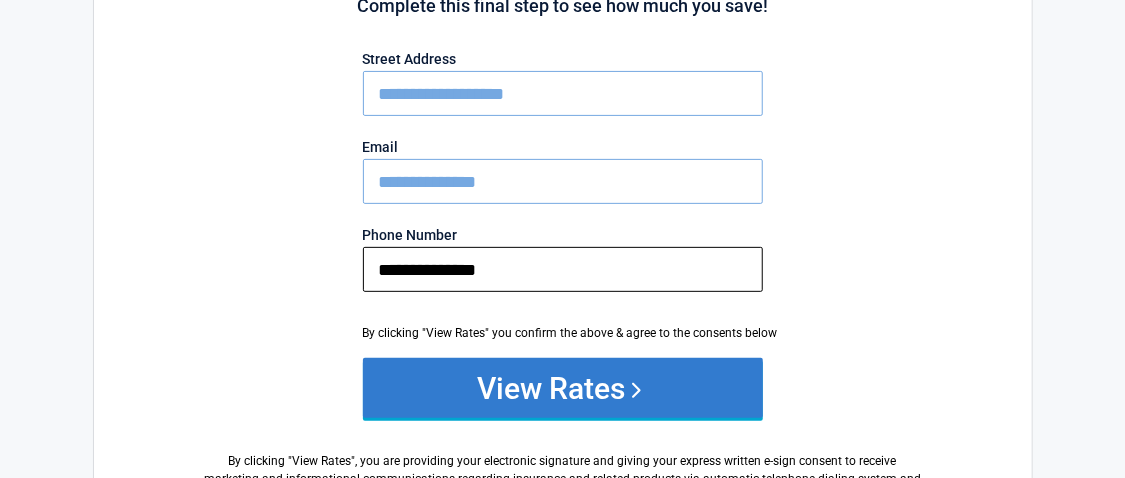 type on "**********" 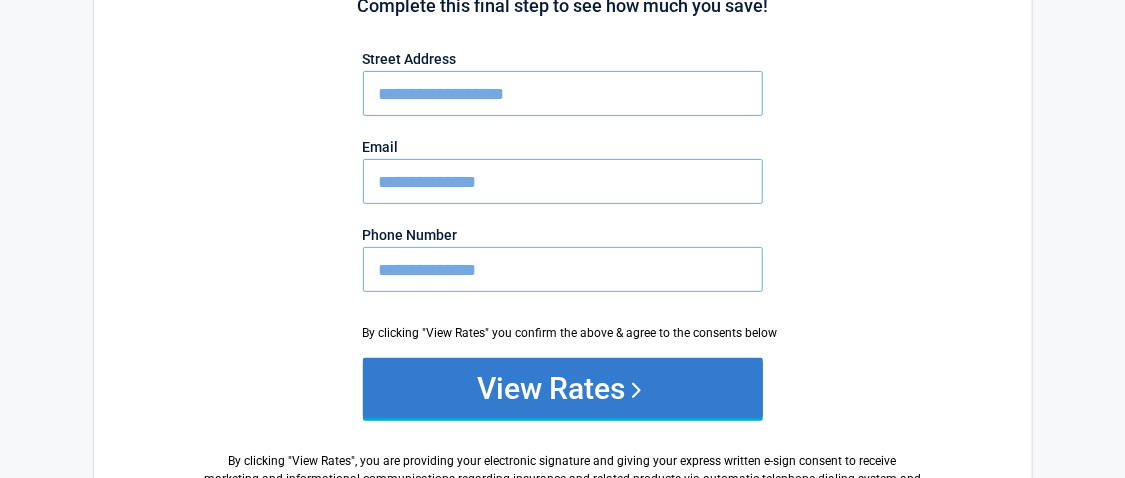 click on "View Rates" at bounding box center (563, 388) 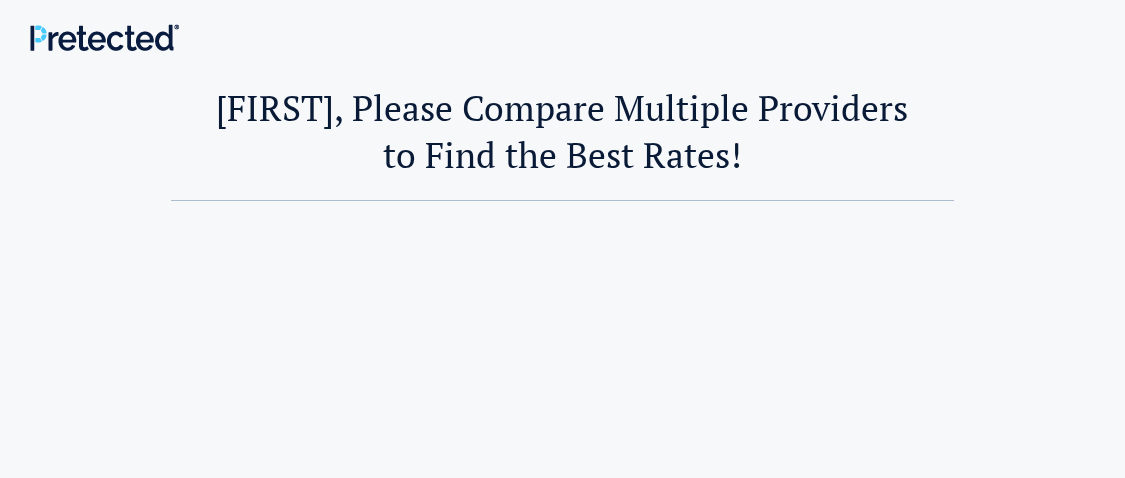 scroll, scrollTop: 0, scrollLeft: 0, axis: both 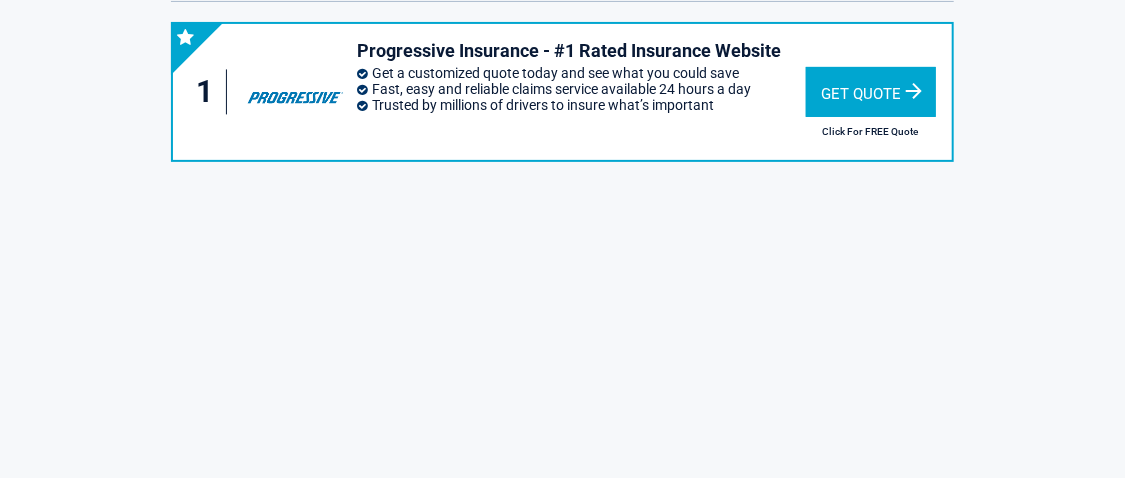 click on "Get Quote" at bounding box center (871, 92) 